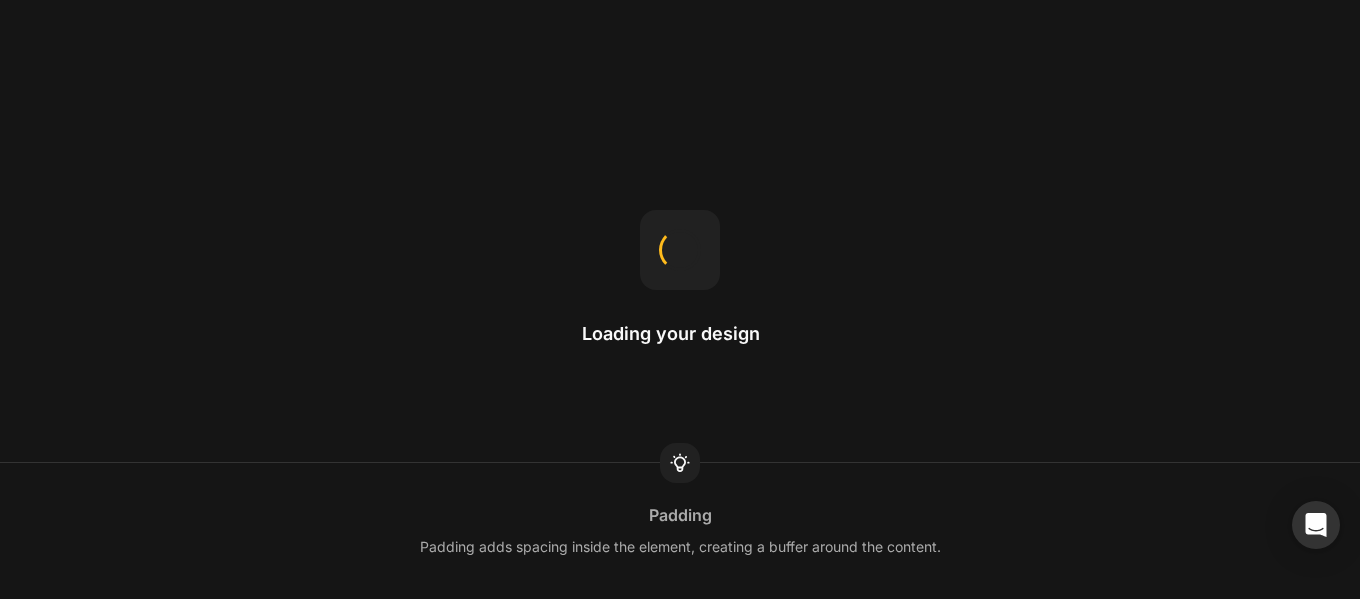 scroll, scrollTop: 0, scrollLeft: 0, axis: both 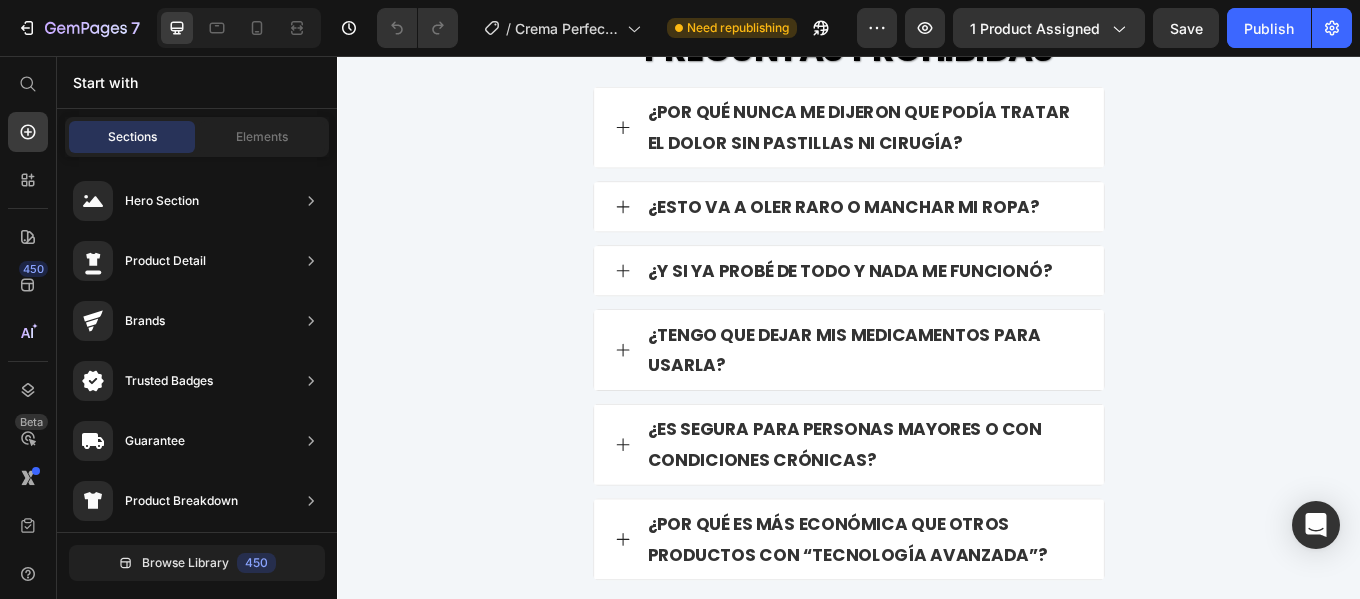 click on "$21.000,00" at bounding box center [1159, -912] 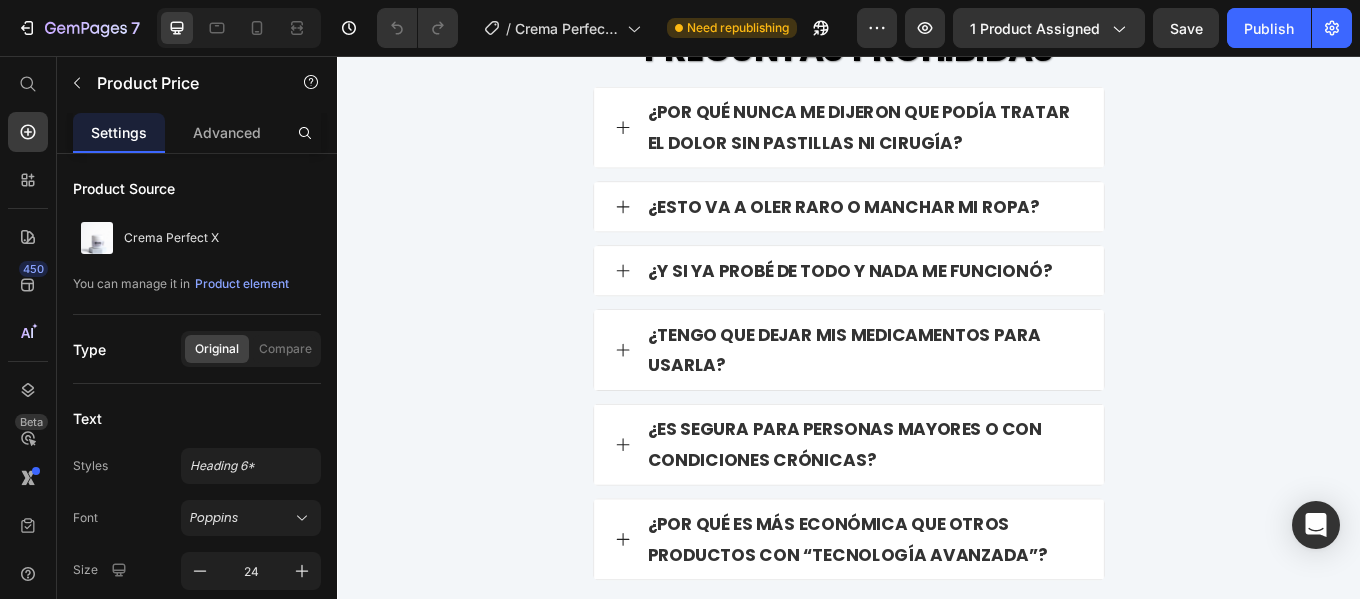click on "Product Price" at bounding box center [1161, -948] 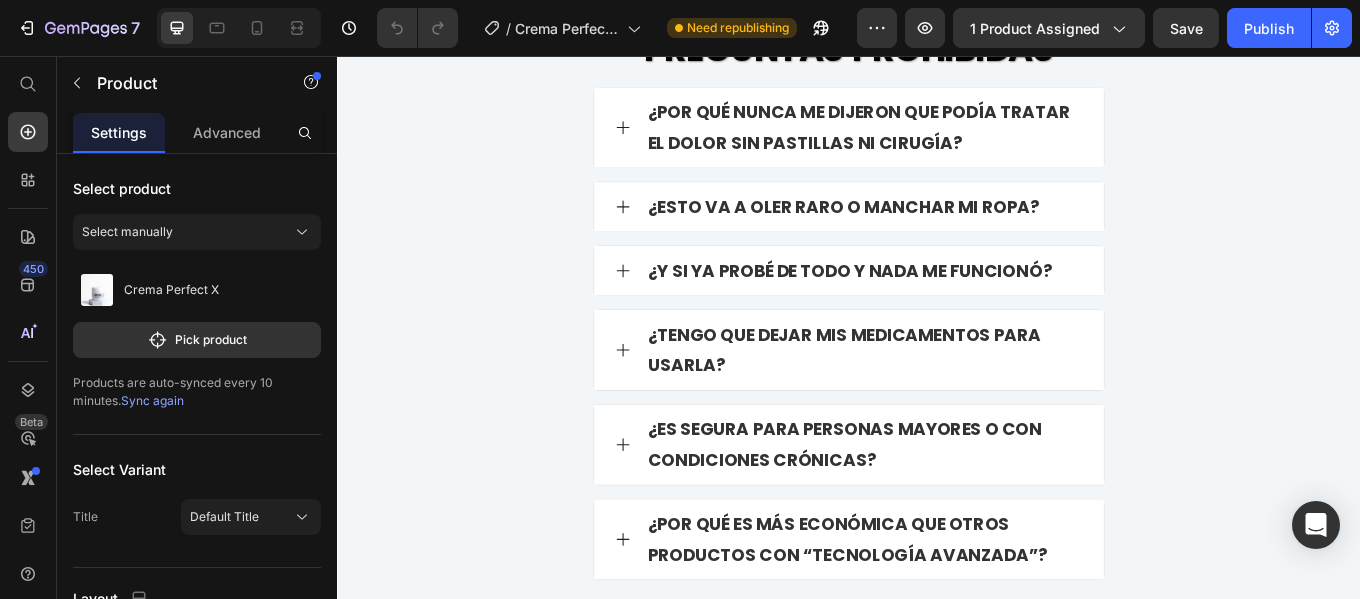 click on "Product" at bounding box center [688, -1051] 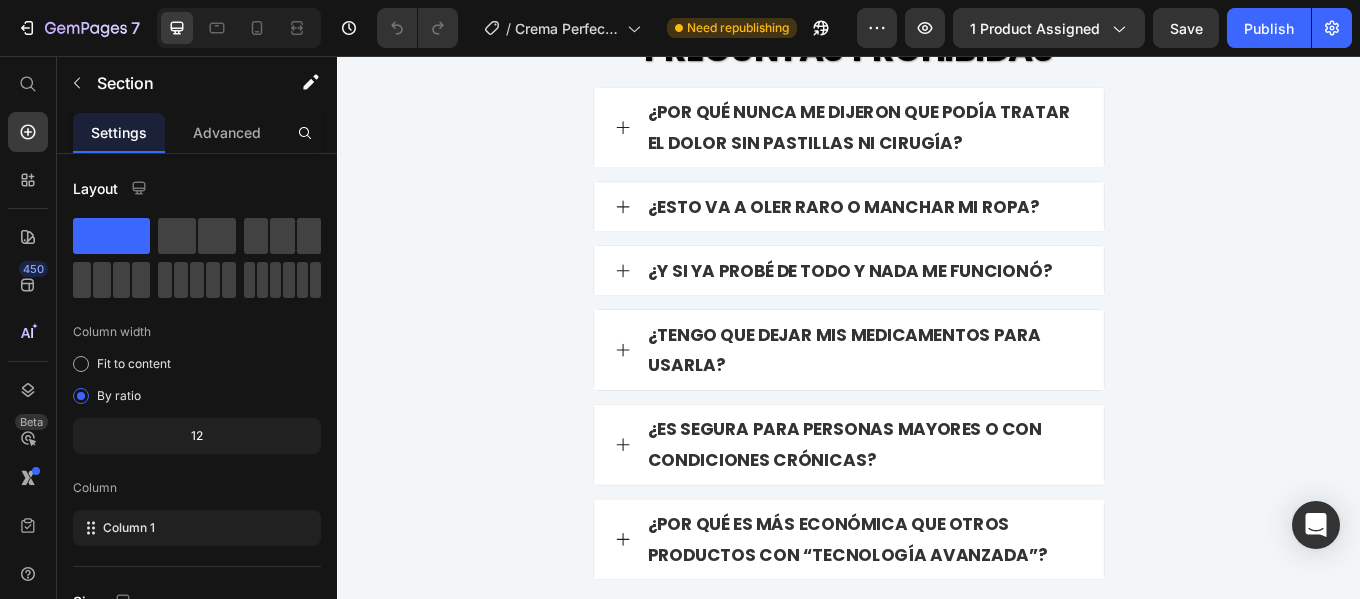 click on "$21.000,00" at bounding box center [1159, -912] 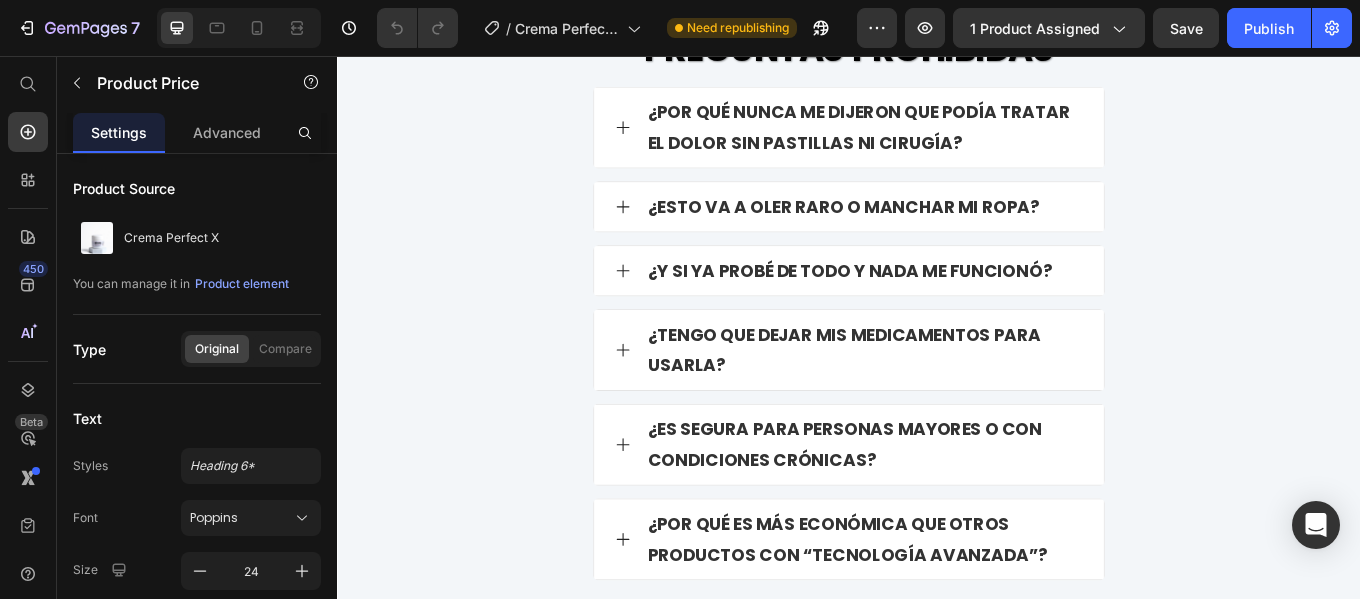 click on "$21.000,00" at bounding box center [1159, -912] 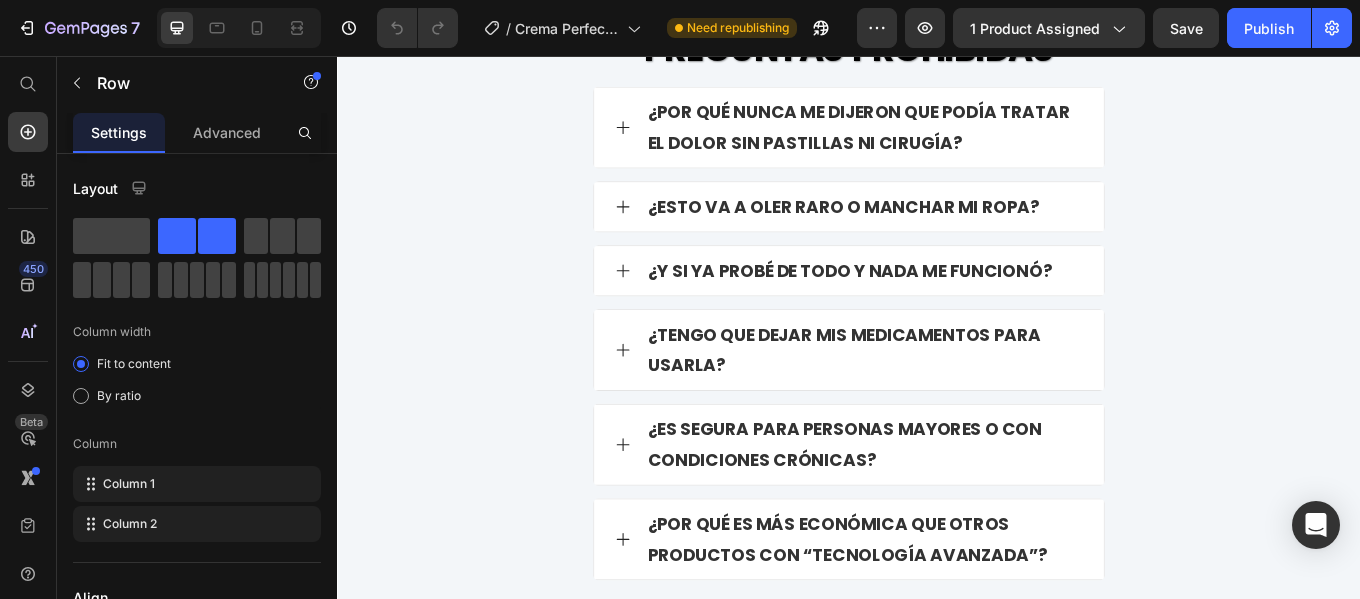 click on "$21.000,00" at bounding box center [1159, -912] 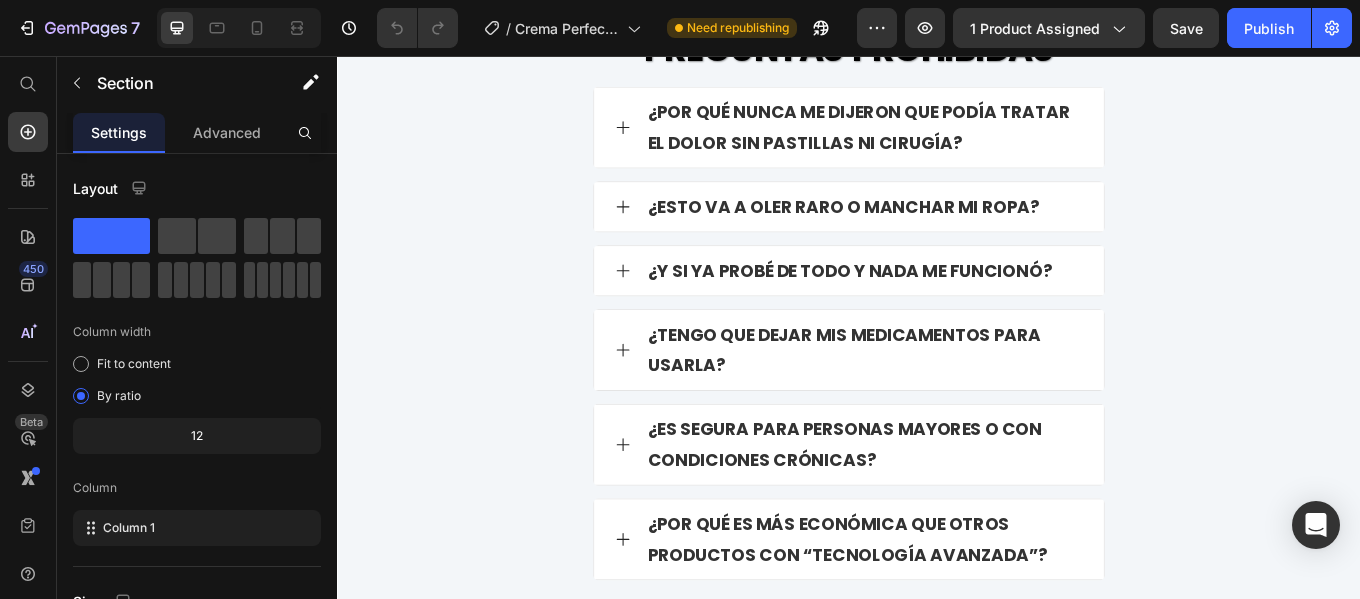 click on "ELIGE TU RITUAL PerfectX™ Text Block PerfectX™ x1 Text Block Alivio inicial para zonas específicas Text Block $21.000,00 Product Price $21.000,00 Product Price Row PerfectX™ x2 Text Block Para uso diario + zonas múltiples Text Block Ahorras 20% Product Badge $42.000,00 Product Price $33.600,00 Product Price Row PerfectX™ x3 Text Block Rutina completa de 60 días Text Block Ahorras 30% Product Badge $63.000,00 Product Price $44.100,00 Product Price Row Product Bundle Discount COMPRAR RITUAL PerfectX™ ENVÍO GRATIS + PAGO CONTRA ENTREGA Button Solo  37 kits disponibles  en este lote Text Block ⚠️  PRODUCCIÓN LIMITADA:   Solo se elaboran  200 frascos por lote  para garantizar máxima frescura y efectividad. Text Block
Drop element here Product" at bounding box center (937, -693) 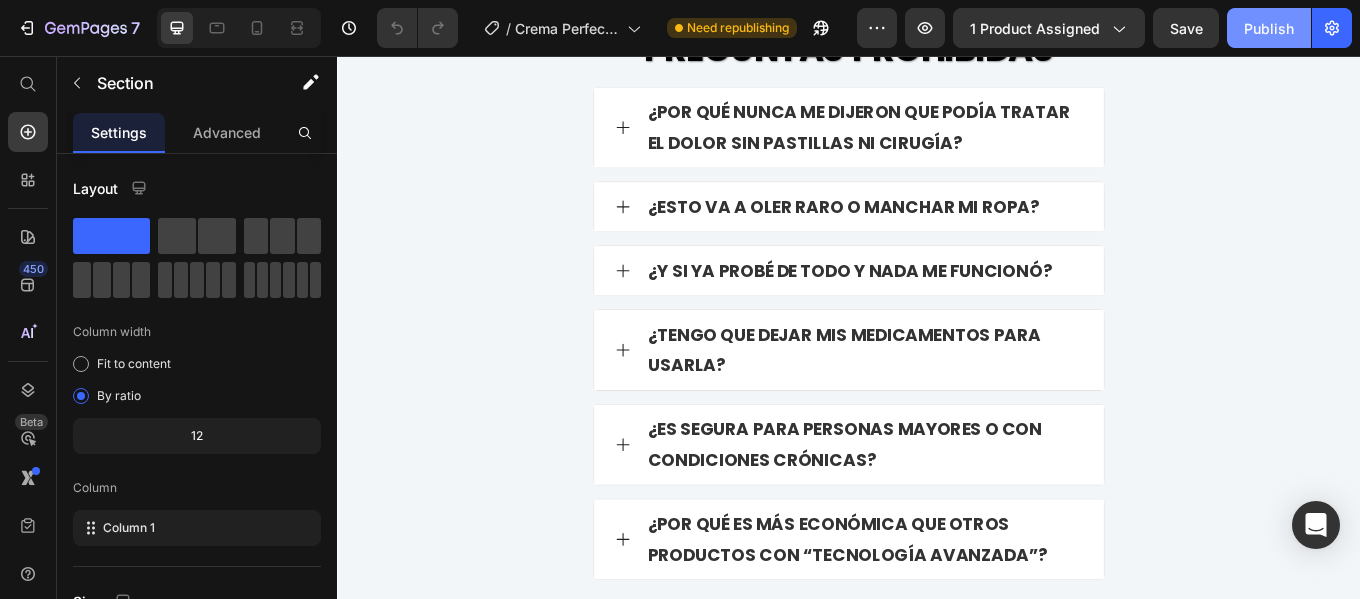 click on "Publish" 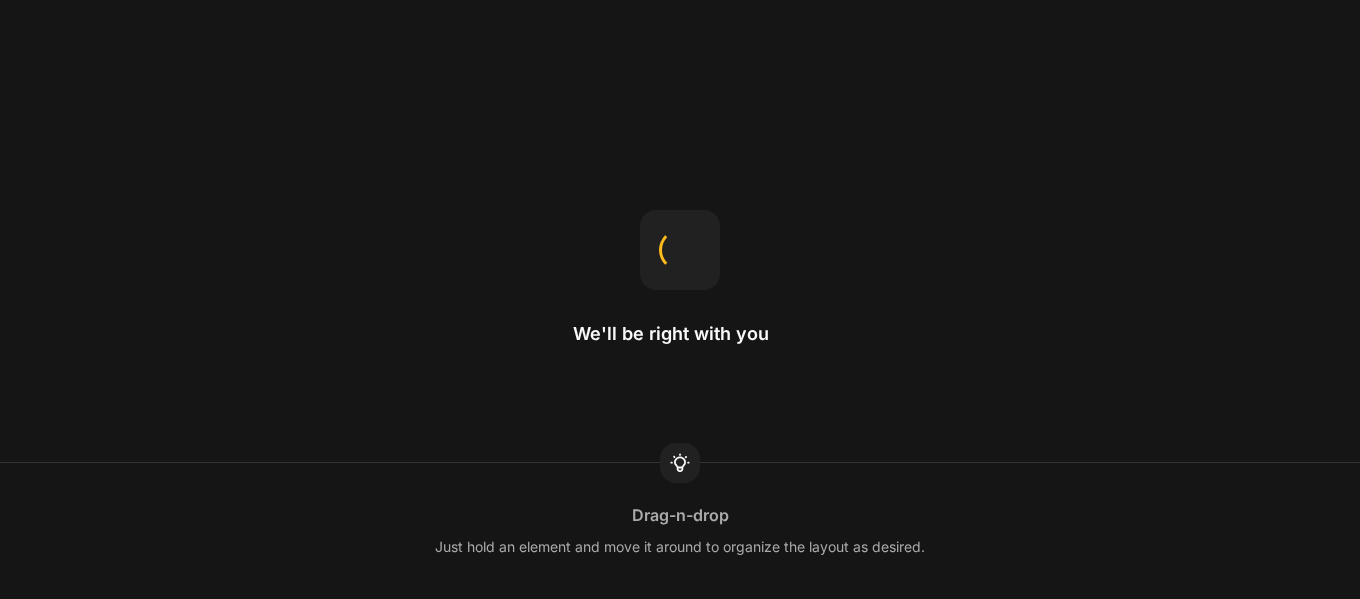 scroll, scrollTop: 0, scrollLeft: 0, axis: both 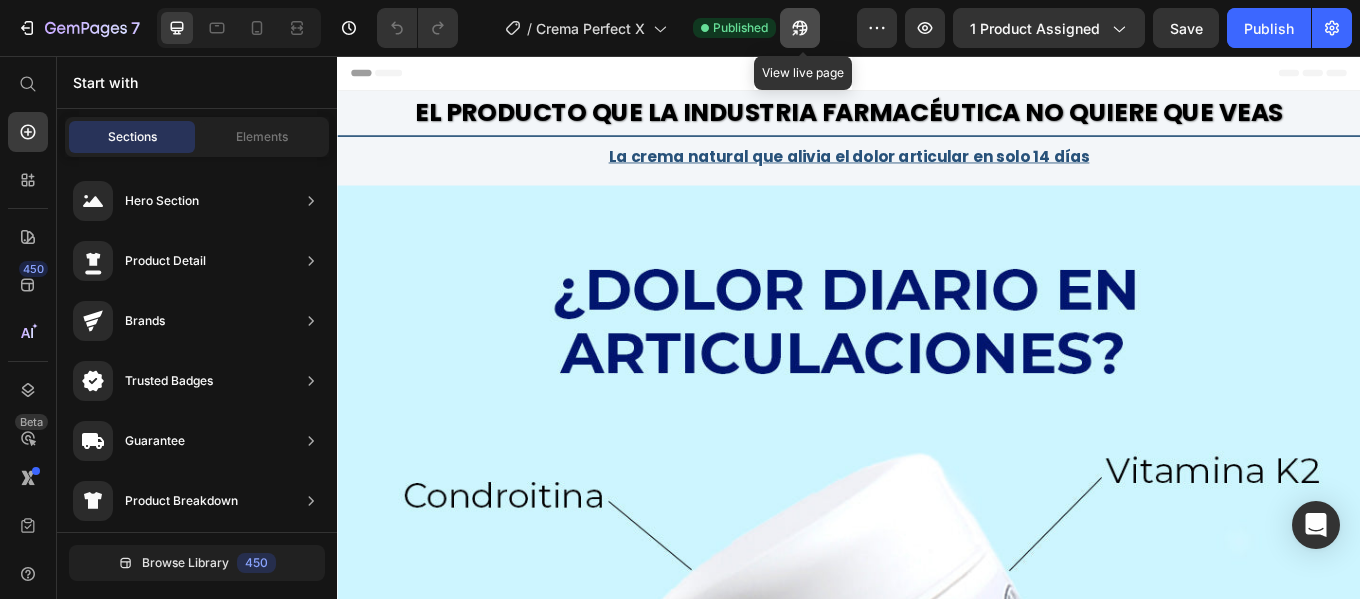 click 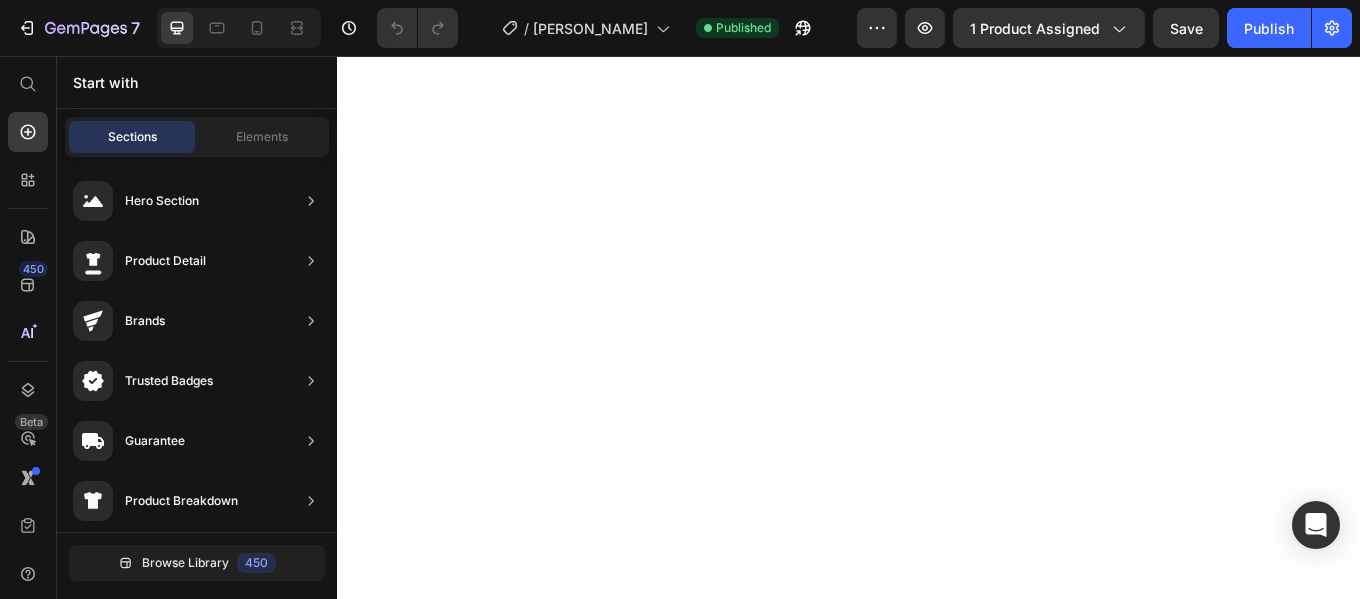 scroll, scrollTop: 0, scrollLeft: 0, axis: both 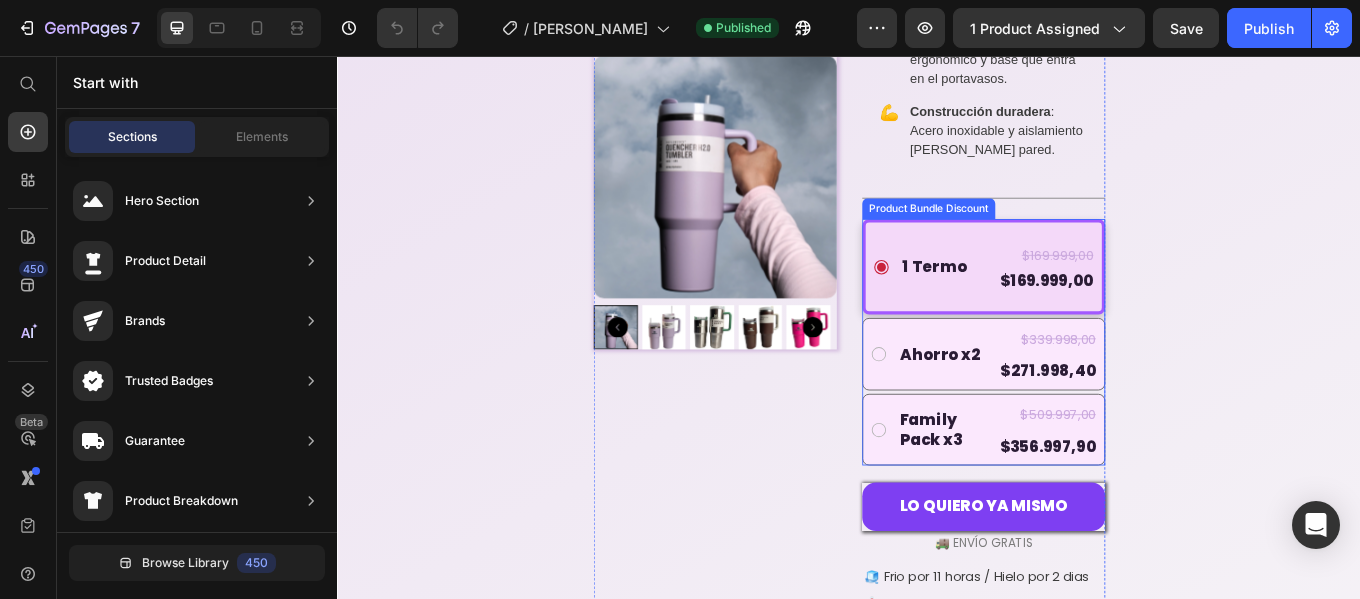 click on "Product Bundle Discount" at bounding box center (1030, 235) 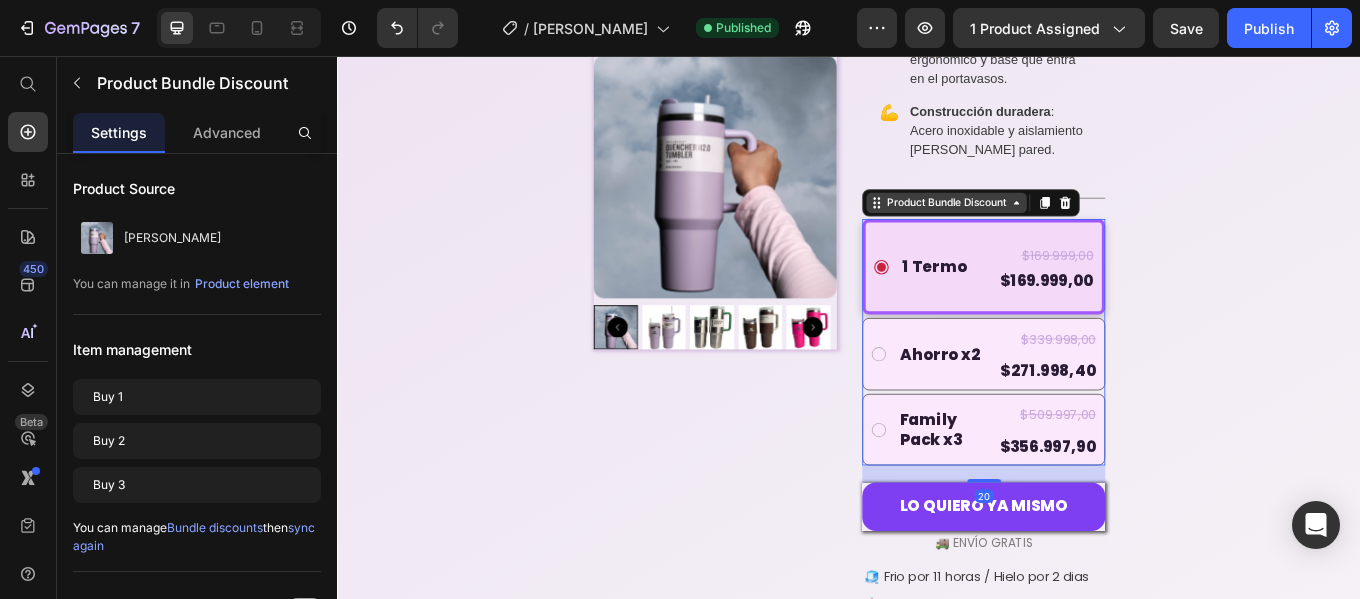click on "Product Bundle Discount" at bounding box center (1051, 228) 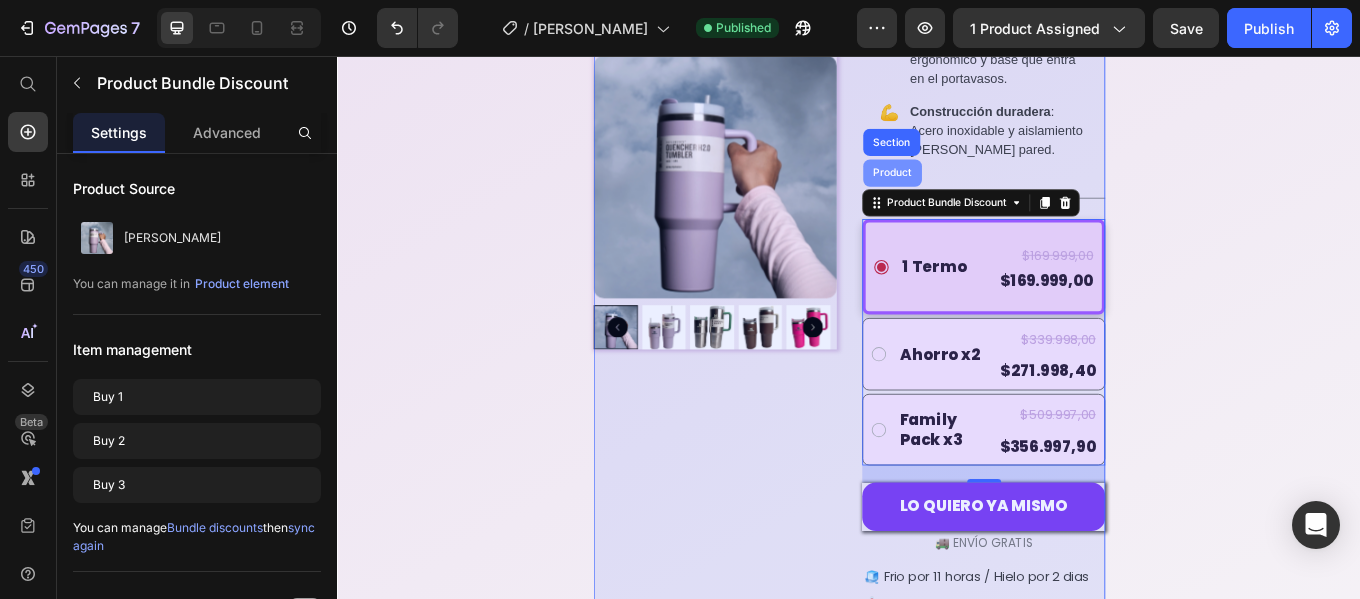 click on "Product" at bounding box center [987, 193] 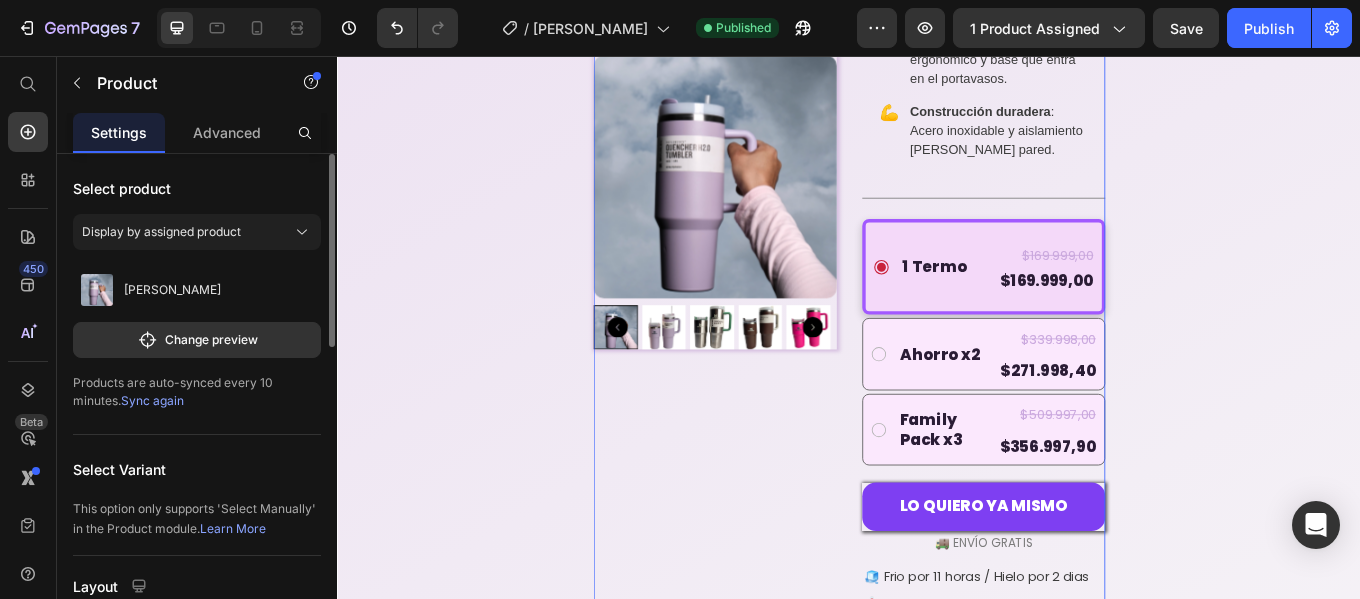 click on "Sync again" at bounding box center [152, 400] 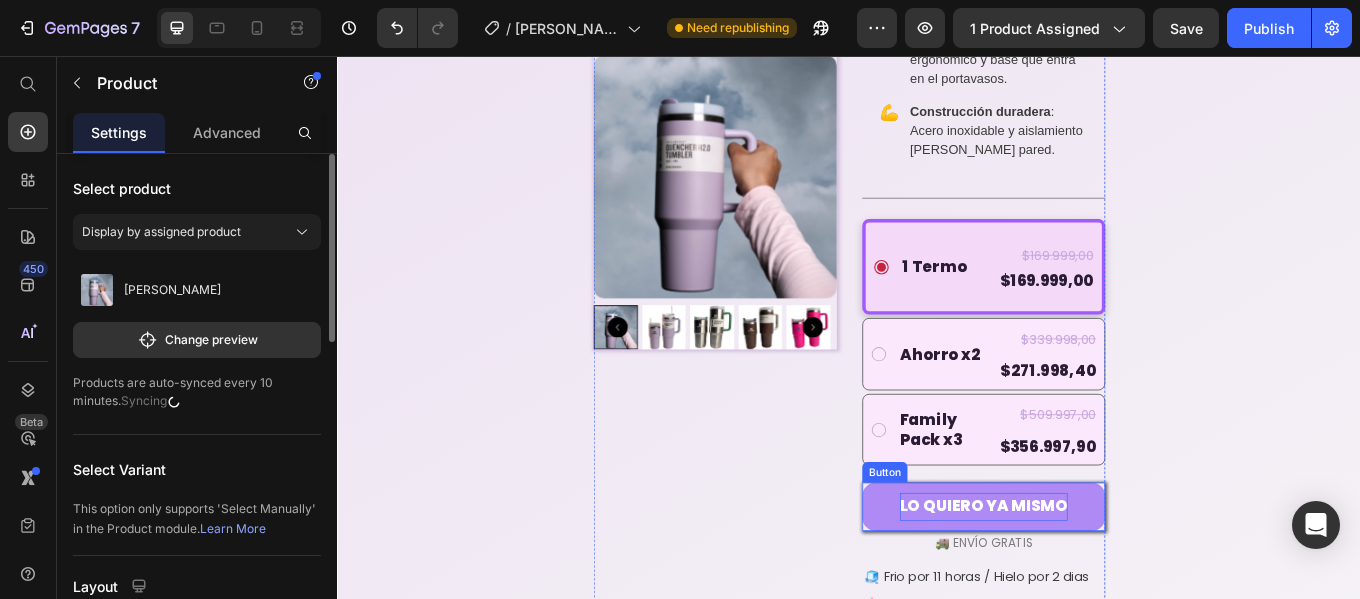 click on "LO QUIERO YA MISMO" at bounding box center [1094, 584] 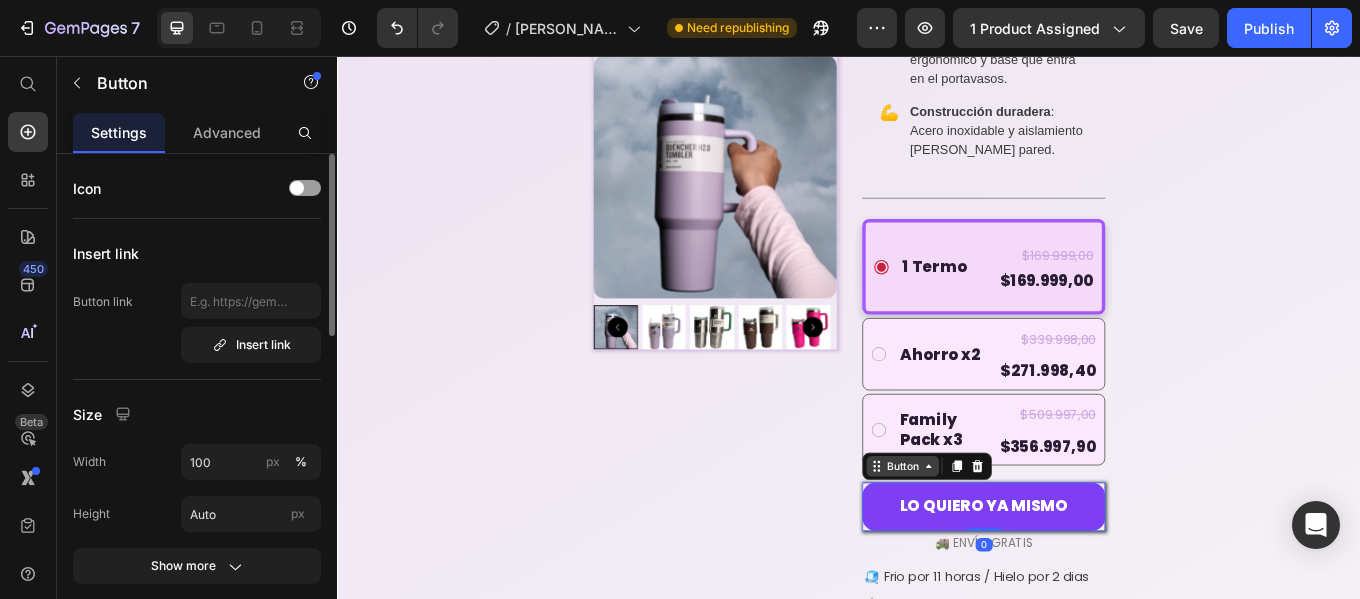 click on "Button" at bounding box center [999, 537] 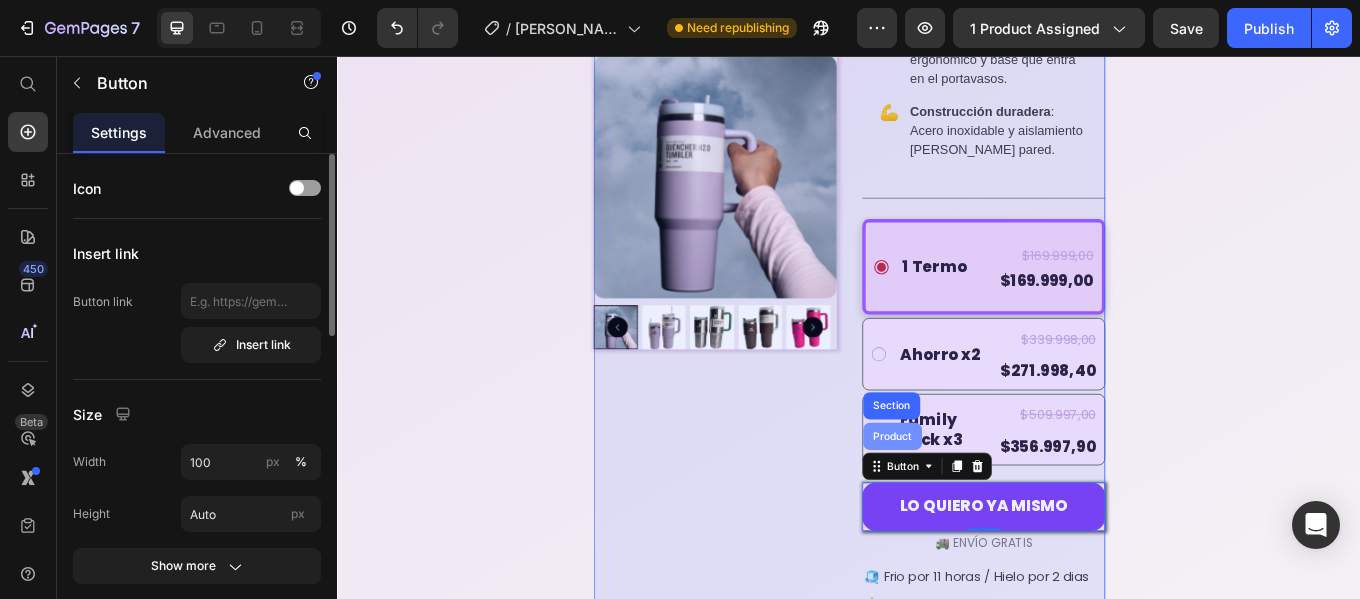 click on "Product" at bounding box center (987, 502) 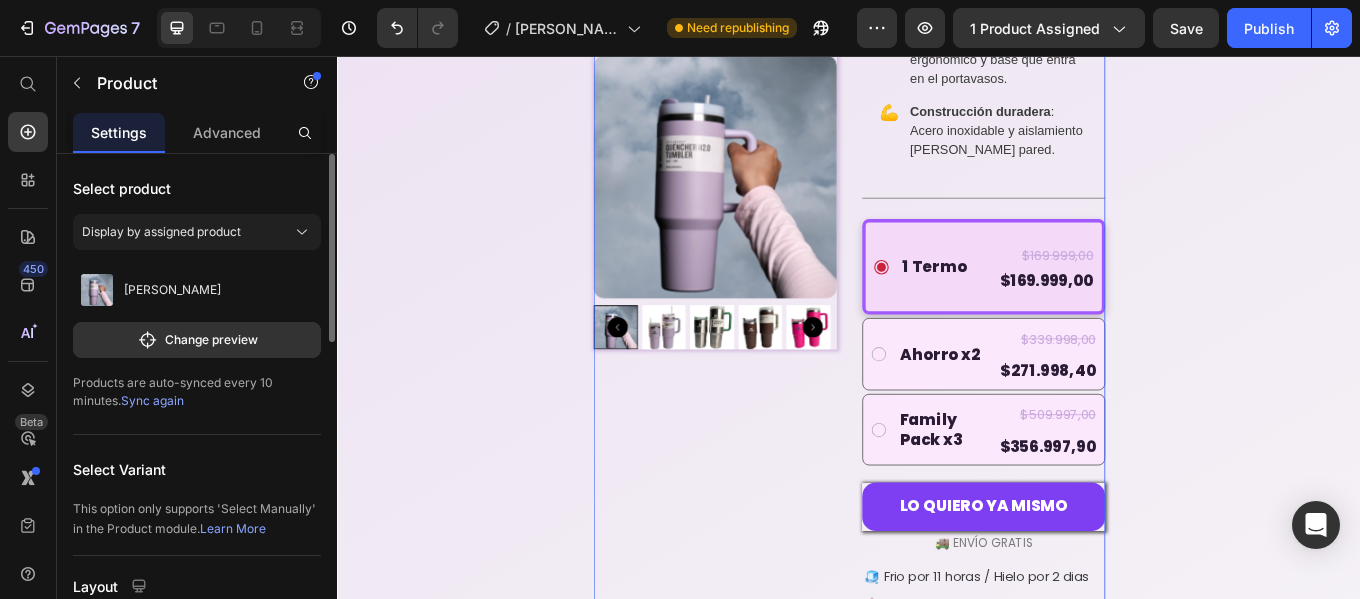 click on "Sync again" at bounding box center (152, 400) 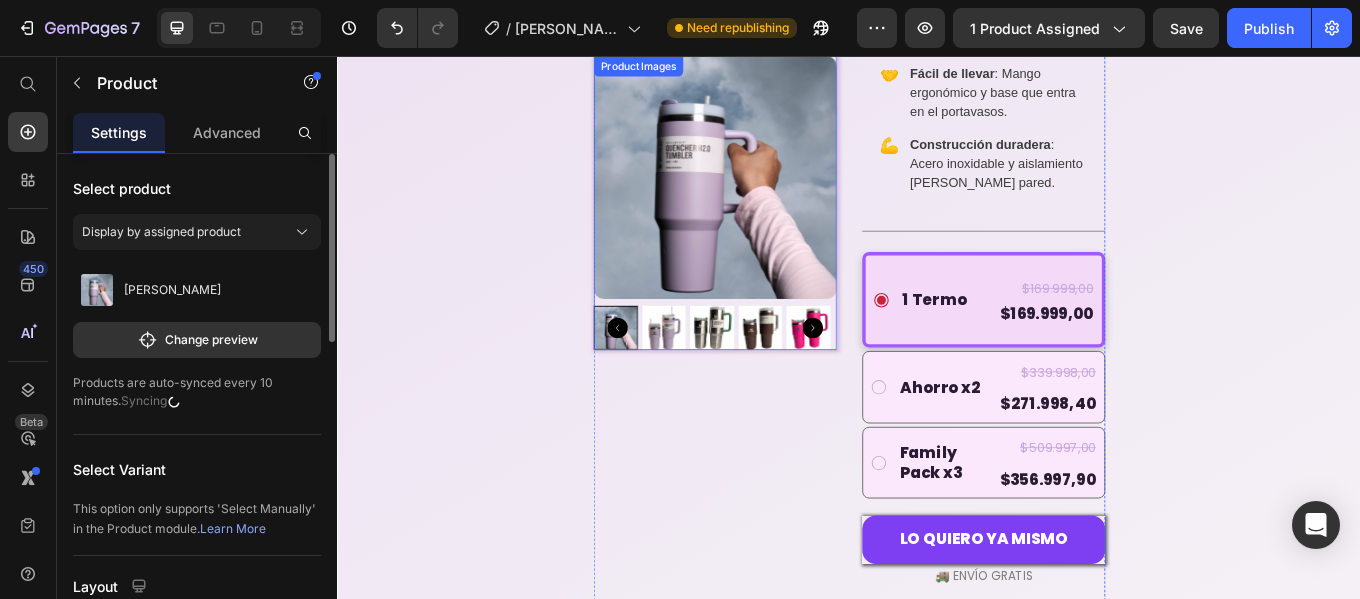 scroll, scrollTop: 500, scrollLeft: 0, axis: vertical 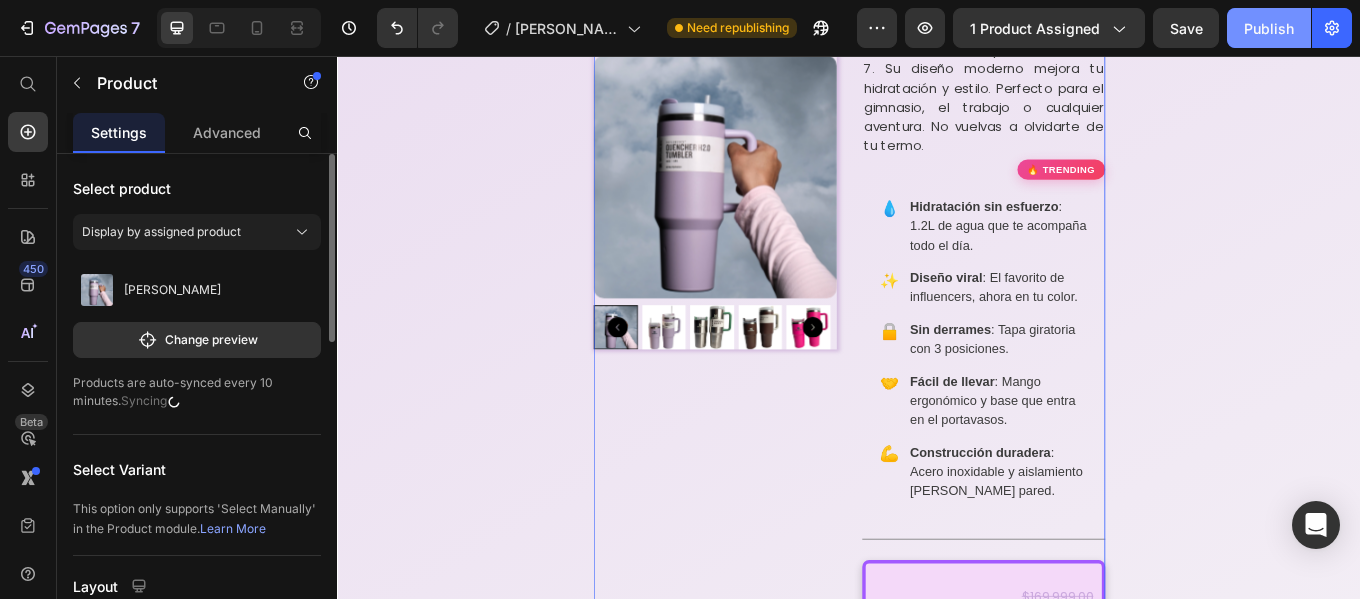 click on "Publish" at bounding box center [1269, 28] 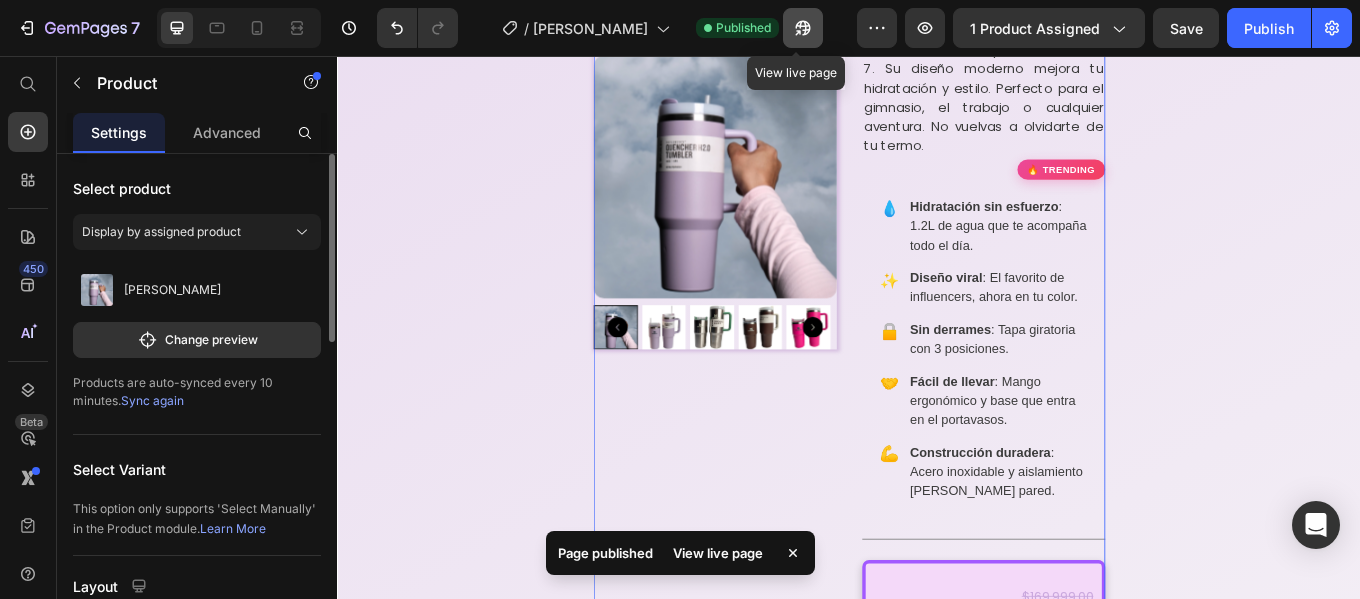 click 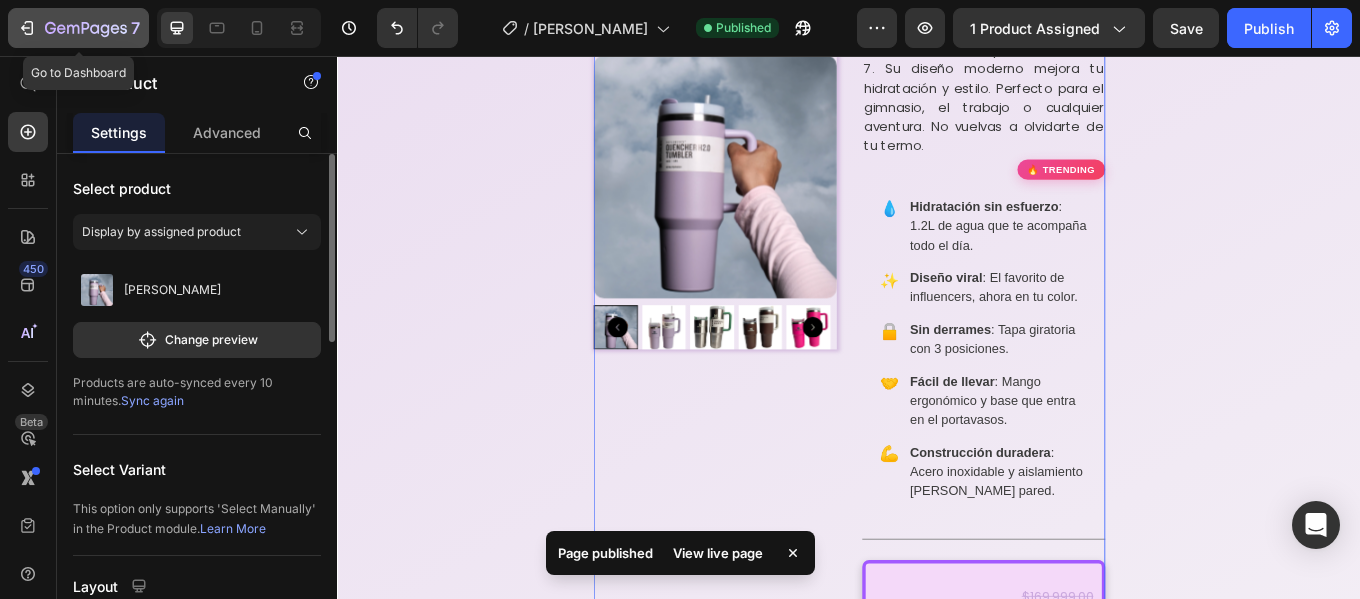click 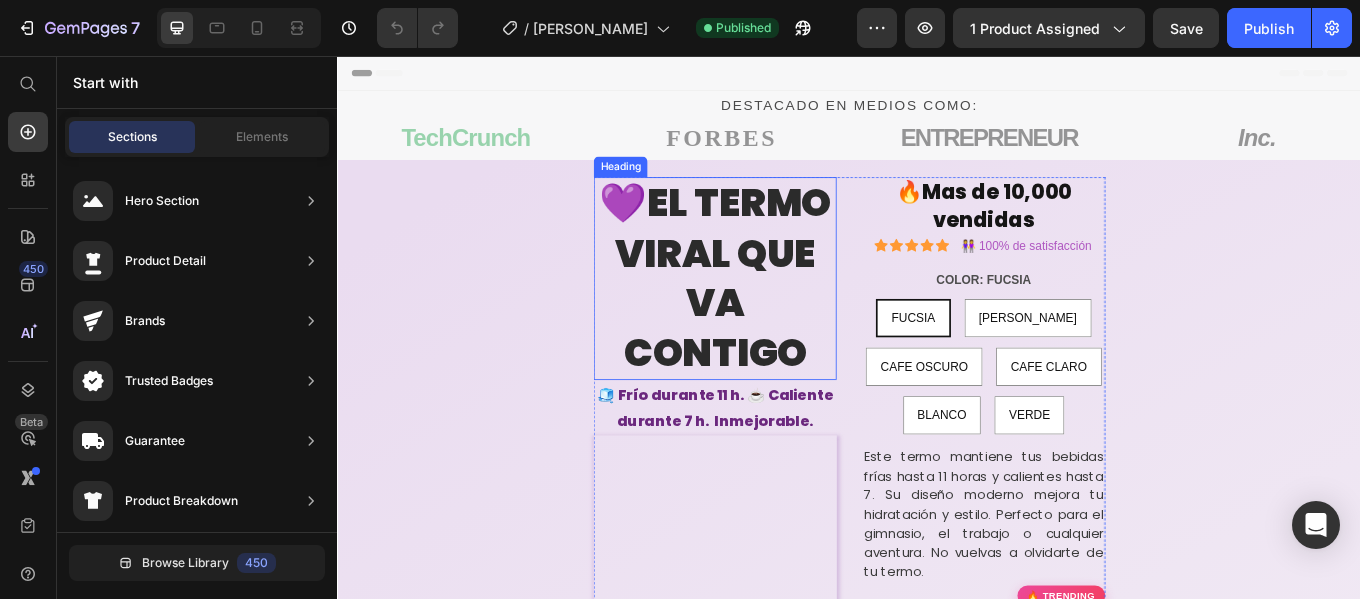 scroll, scrollTop: 0, scrollLeft: 0, axis: both 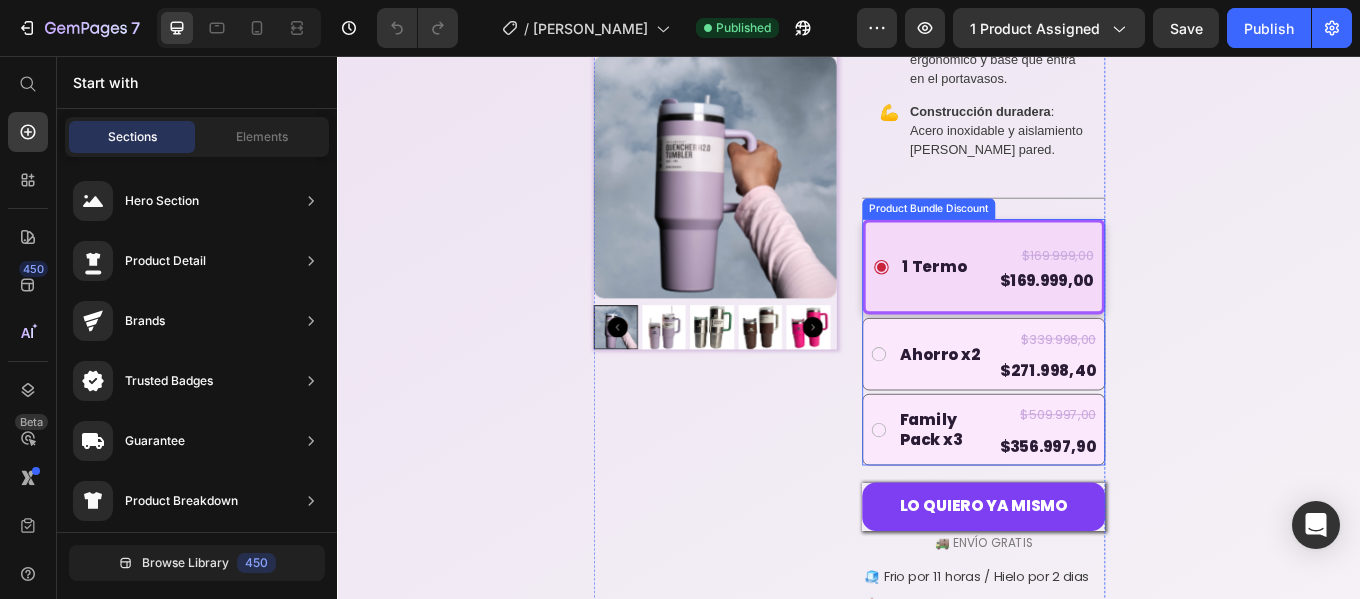 click on "Product Bundle Discount" at bounding box center [1030, 235] 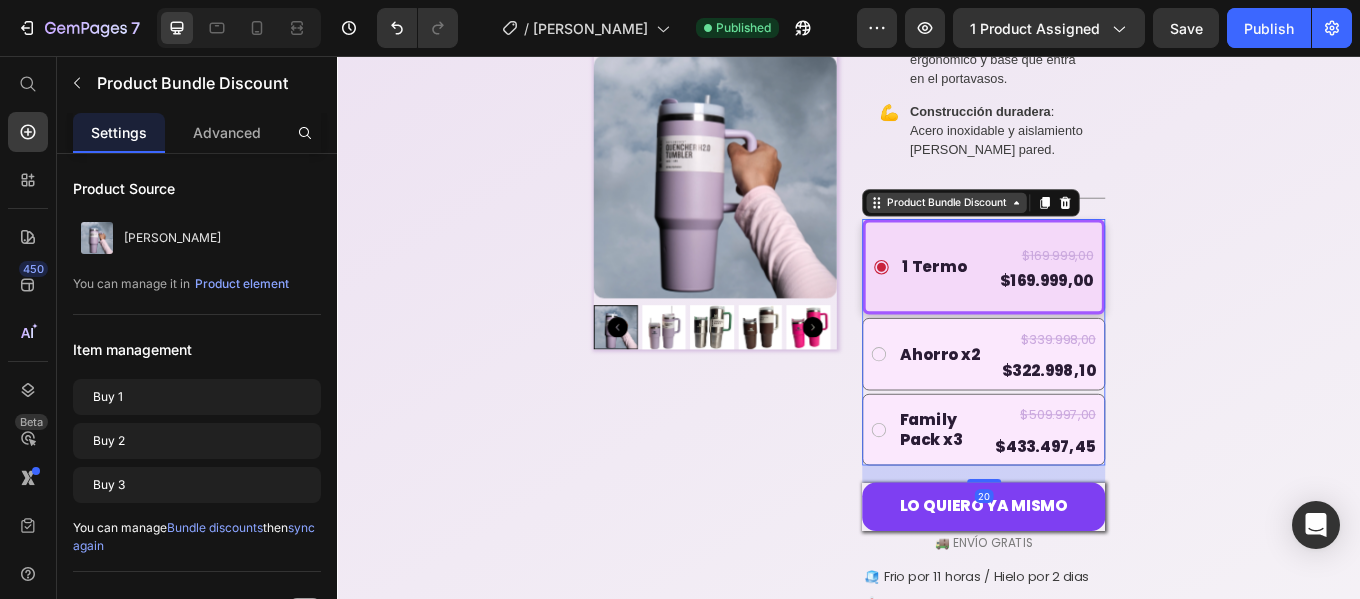 click on "Product Bundle Discount" at bounding box center [1051, 228] 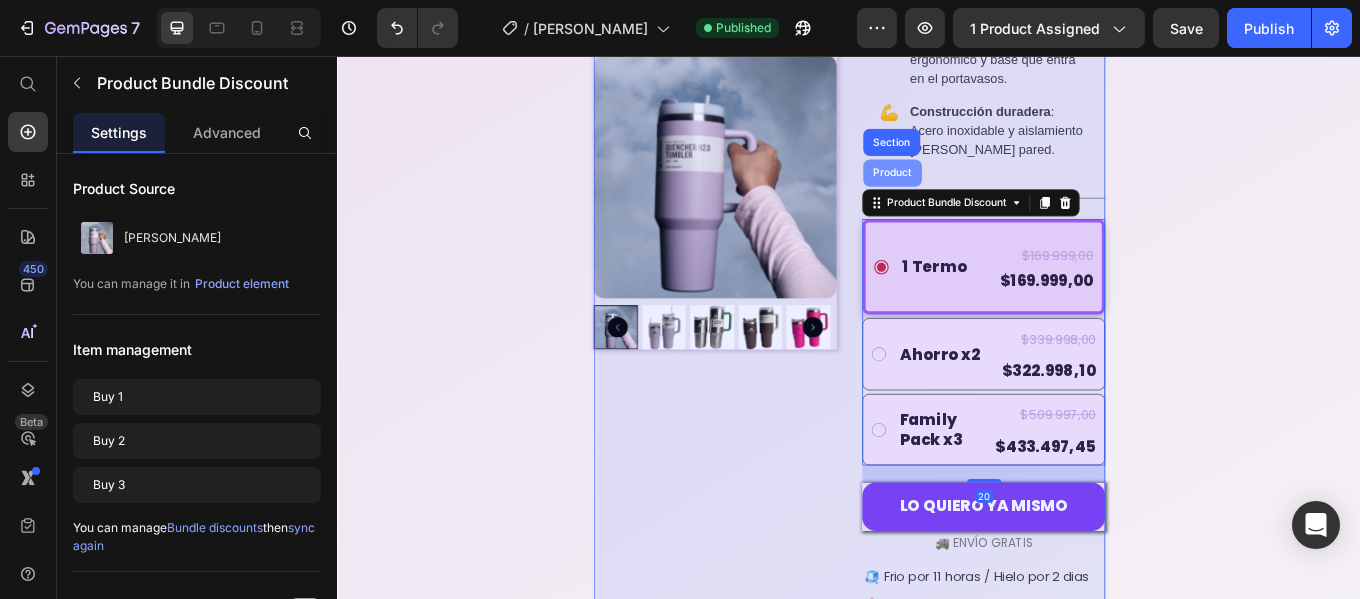 click on "Product" at bounding box center [987, 193] 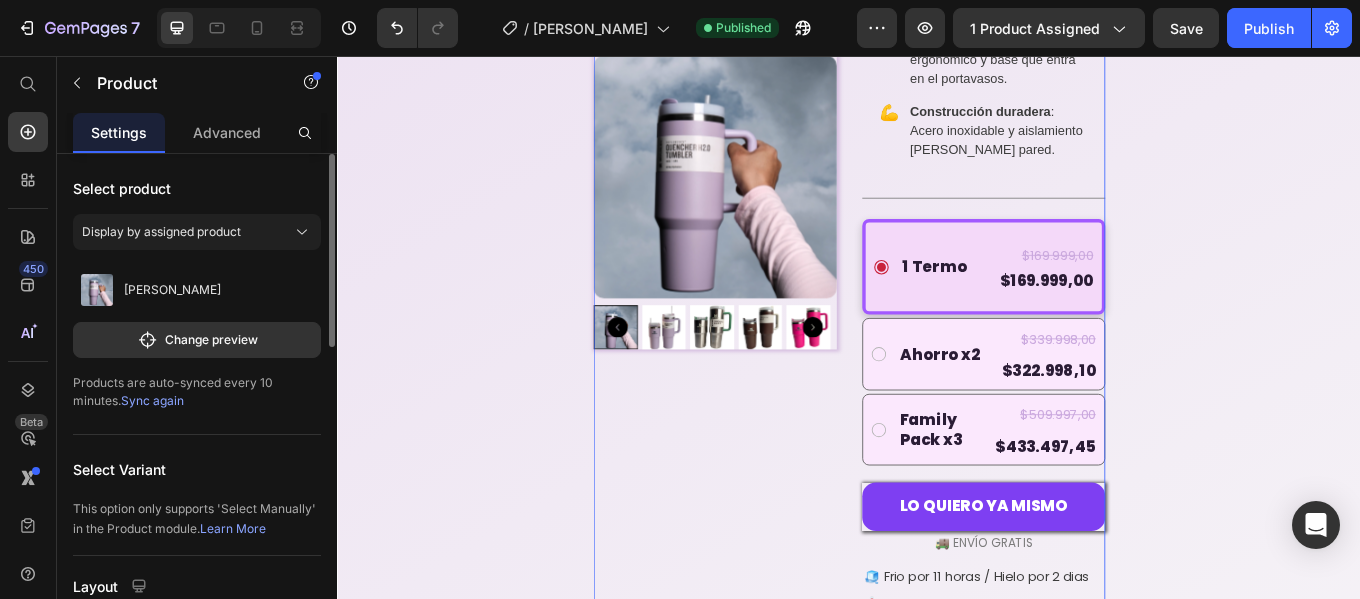 click on "Sync again" at bounding box center [152, 400] 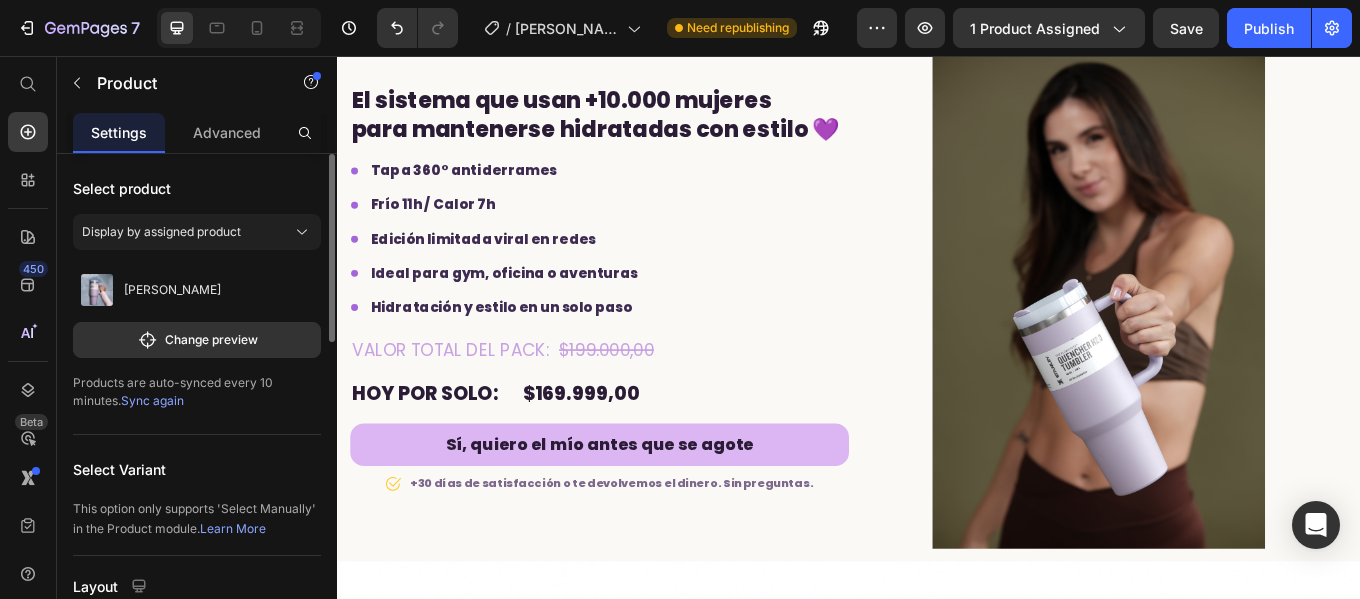 scroll, scrollTop: 3277, scrollLeft: 0, axis: vertical 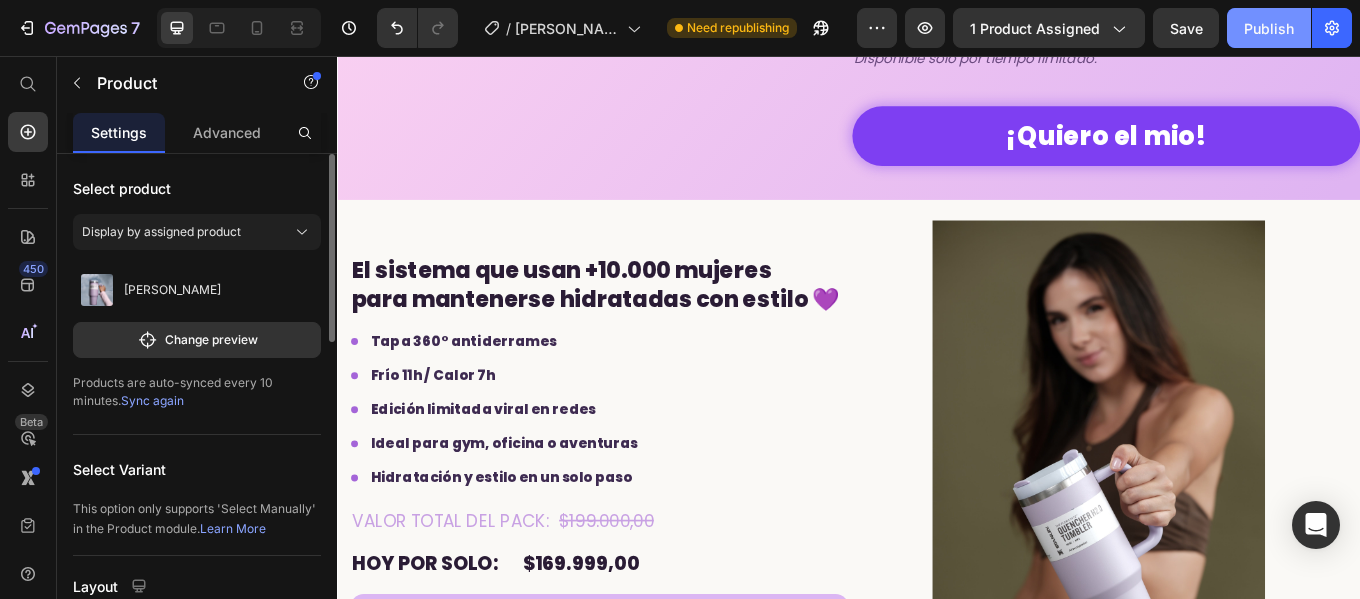 click on "Publish" at bounding box center (1269, 28) 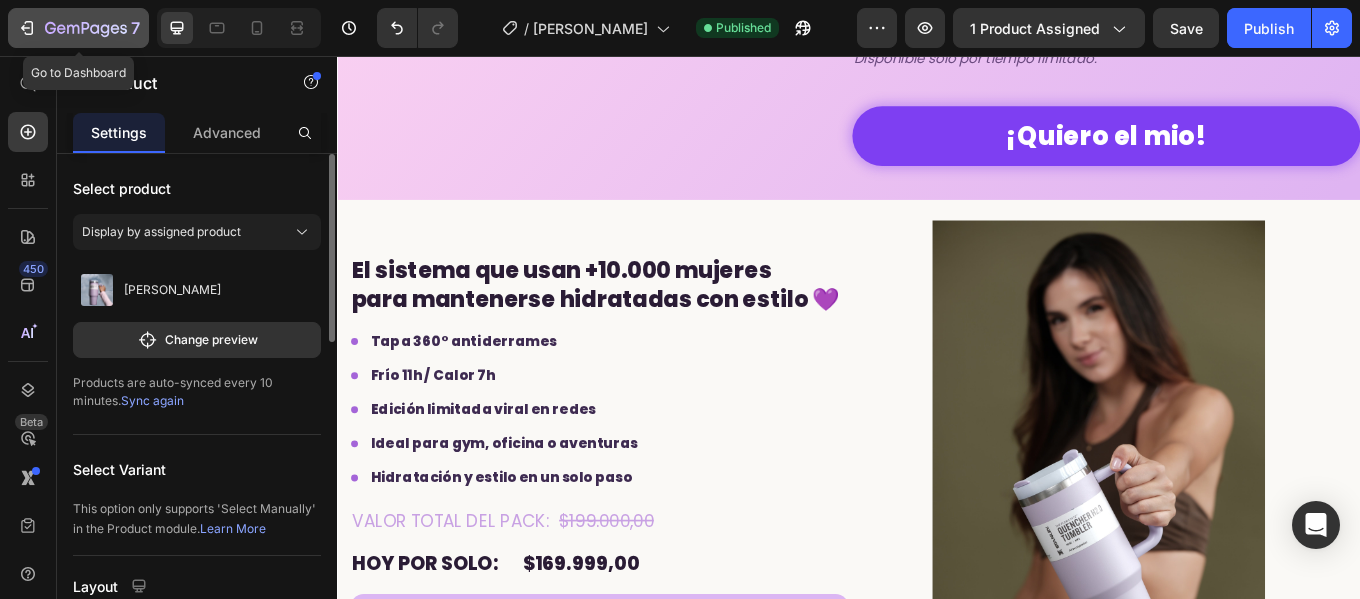 click 